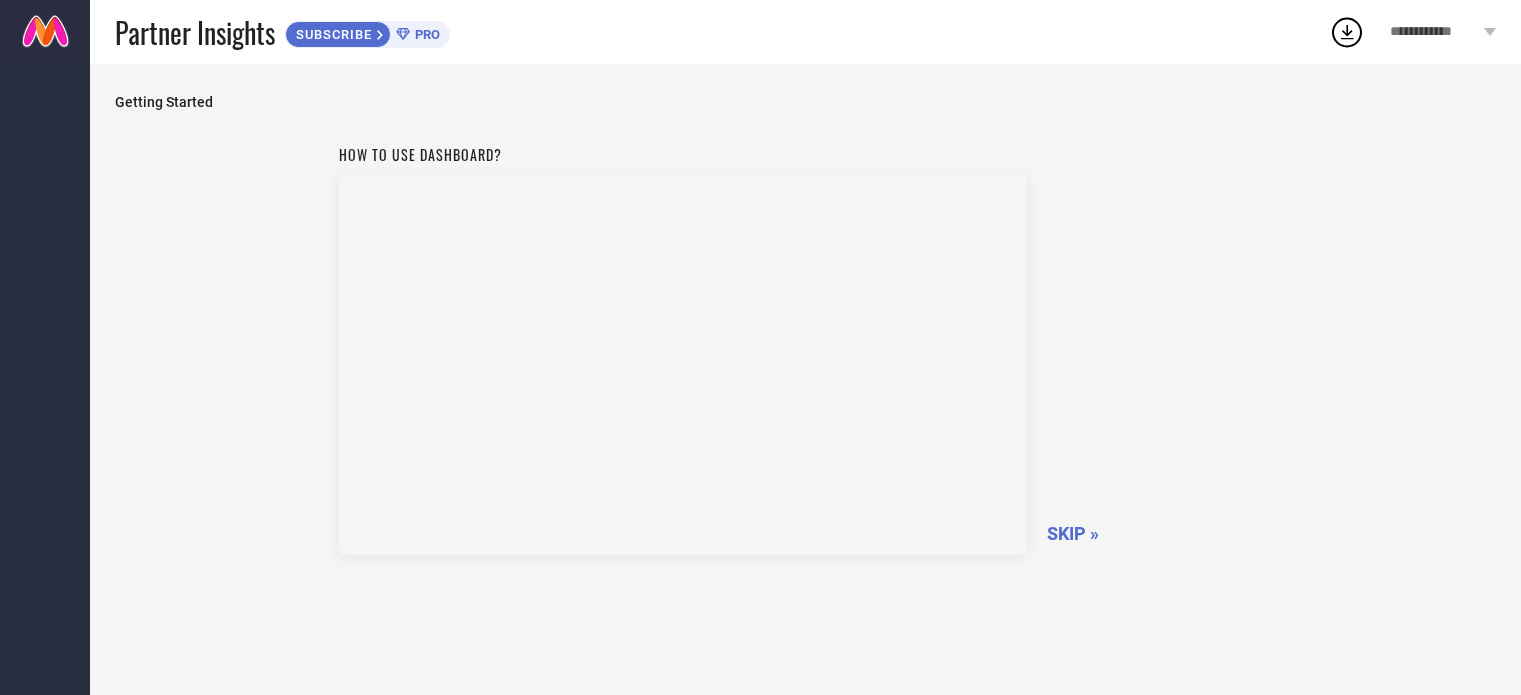 scroll, scrollTop: 0, scrollLeft: 0, axis: both 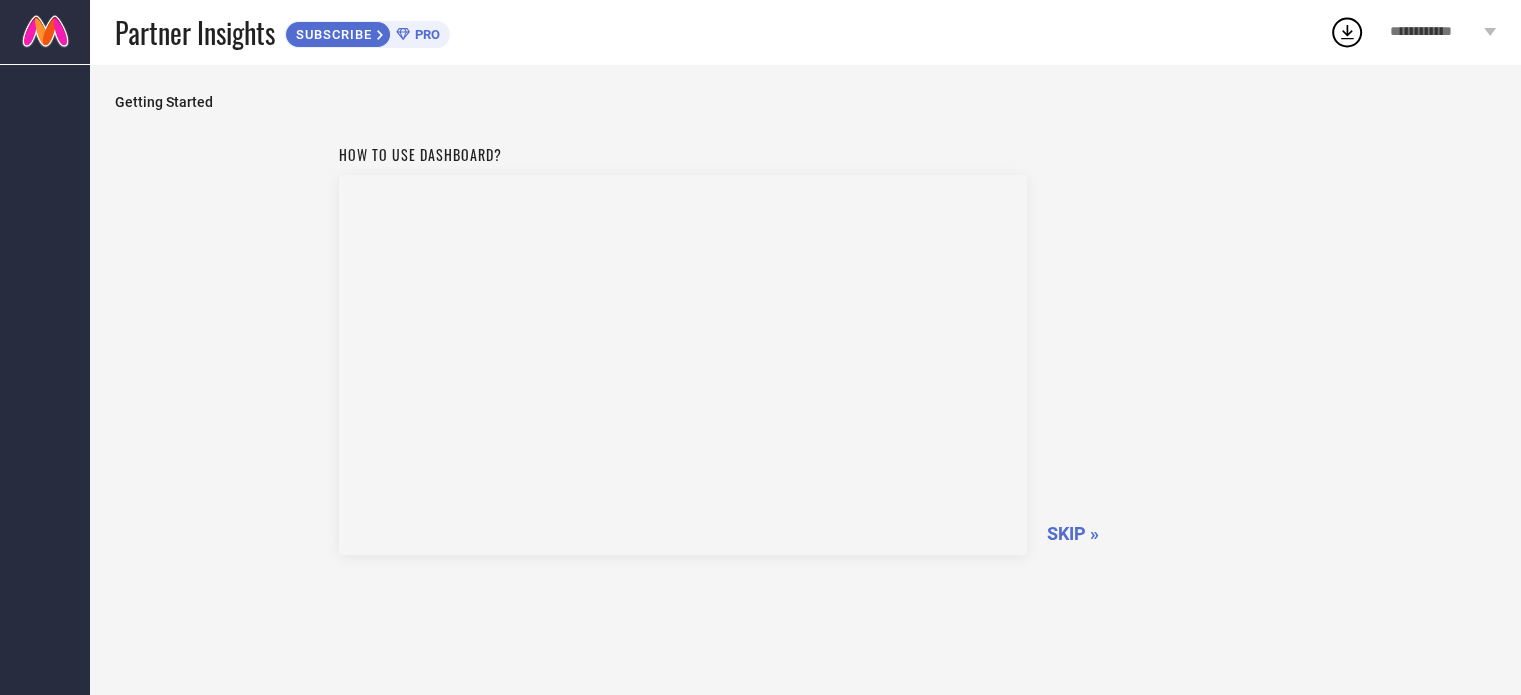 click on "SKIP »" at bounding box center [1073, 533] 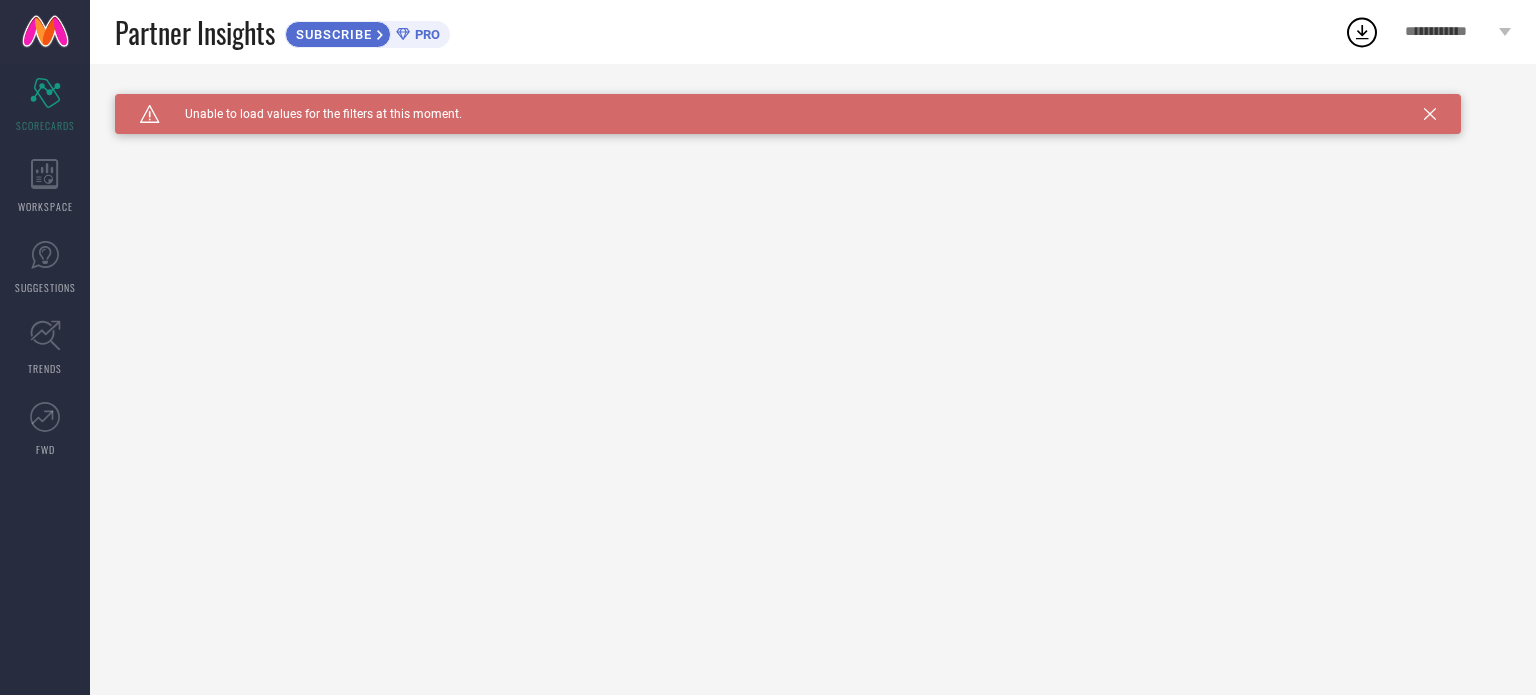click 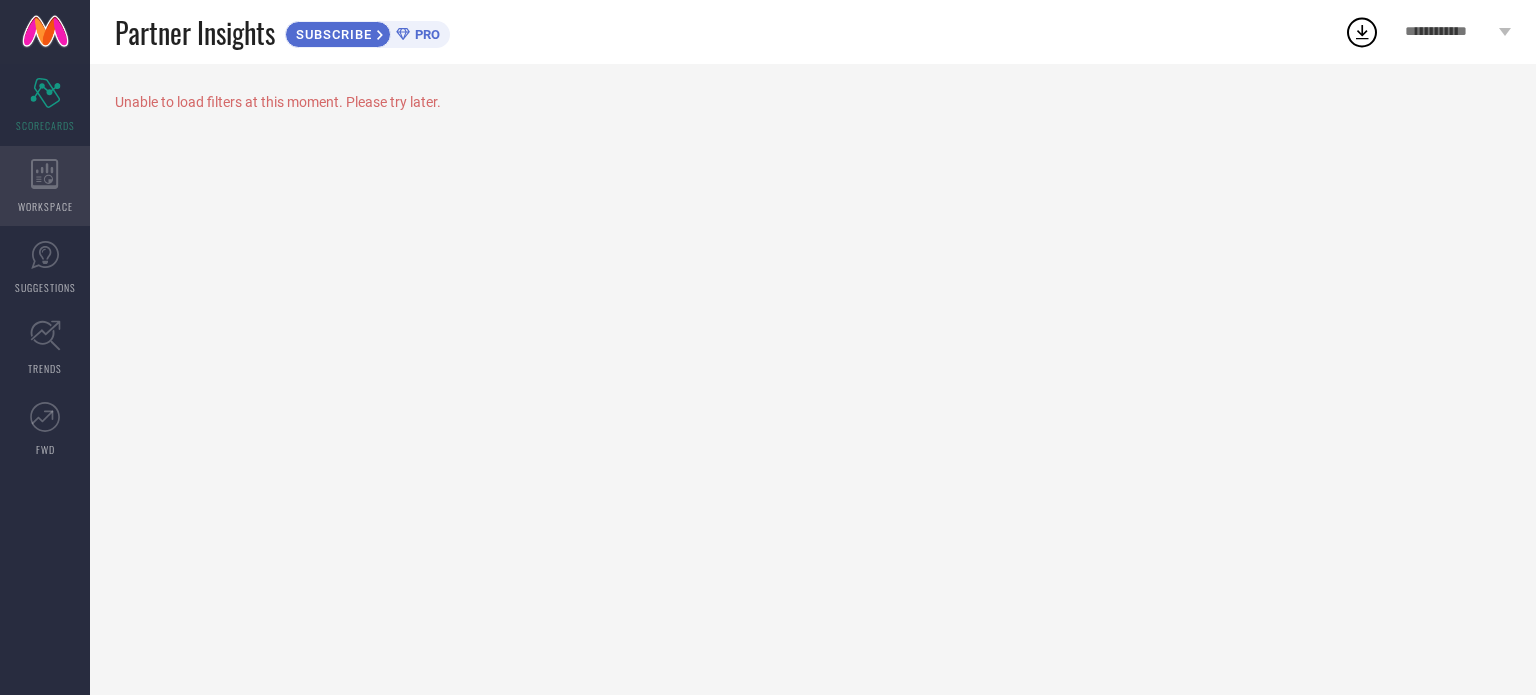 click on "WORKSPACE" at bounding box center [45, 186] 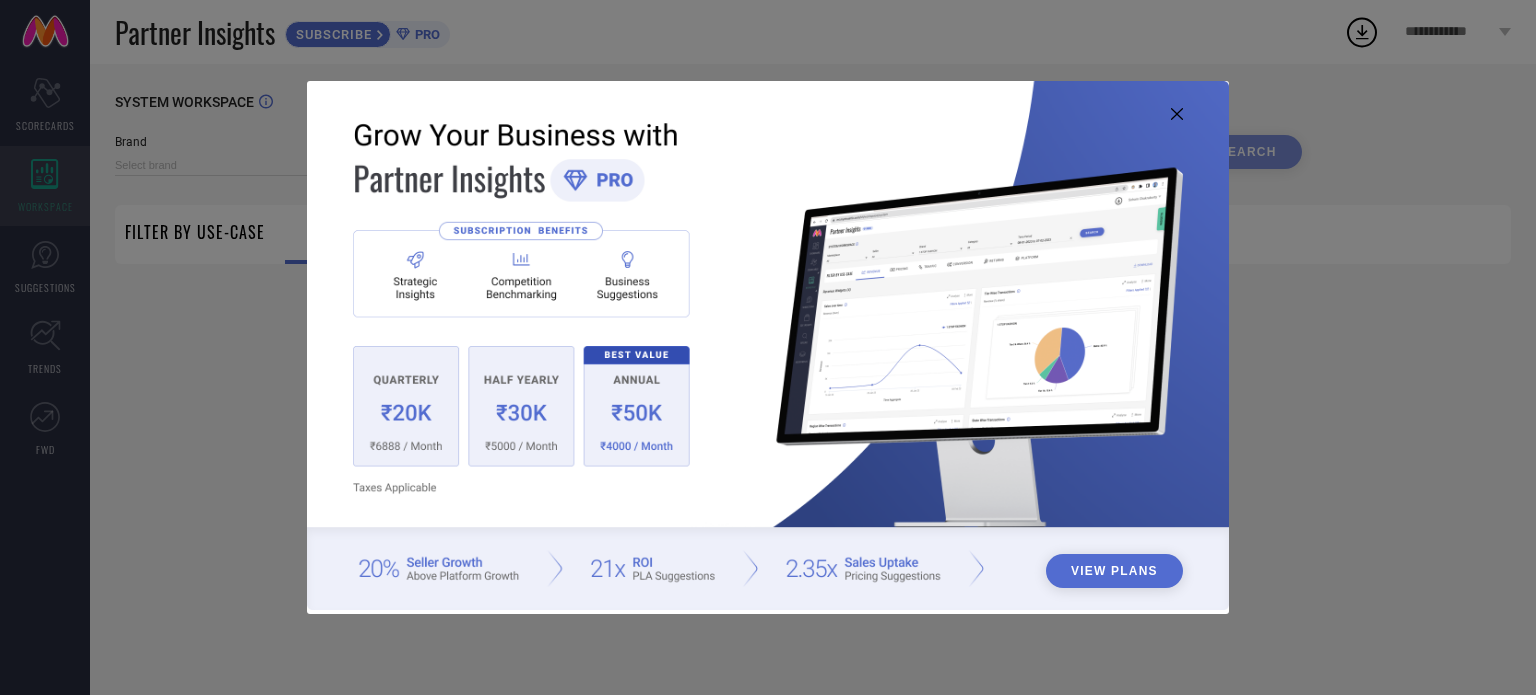 type on "1 STOP FASHION" 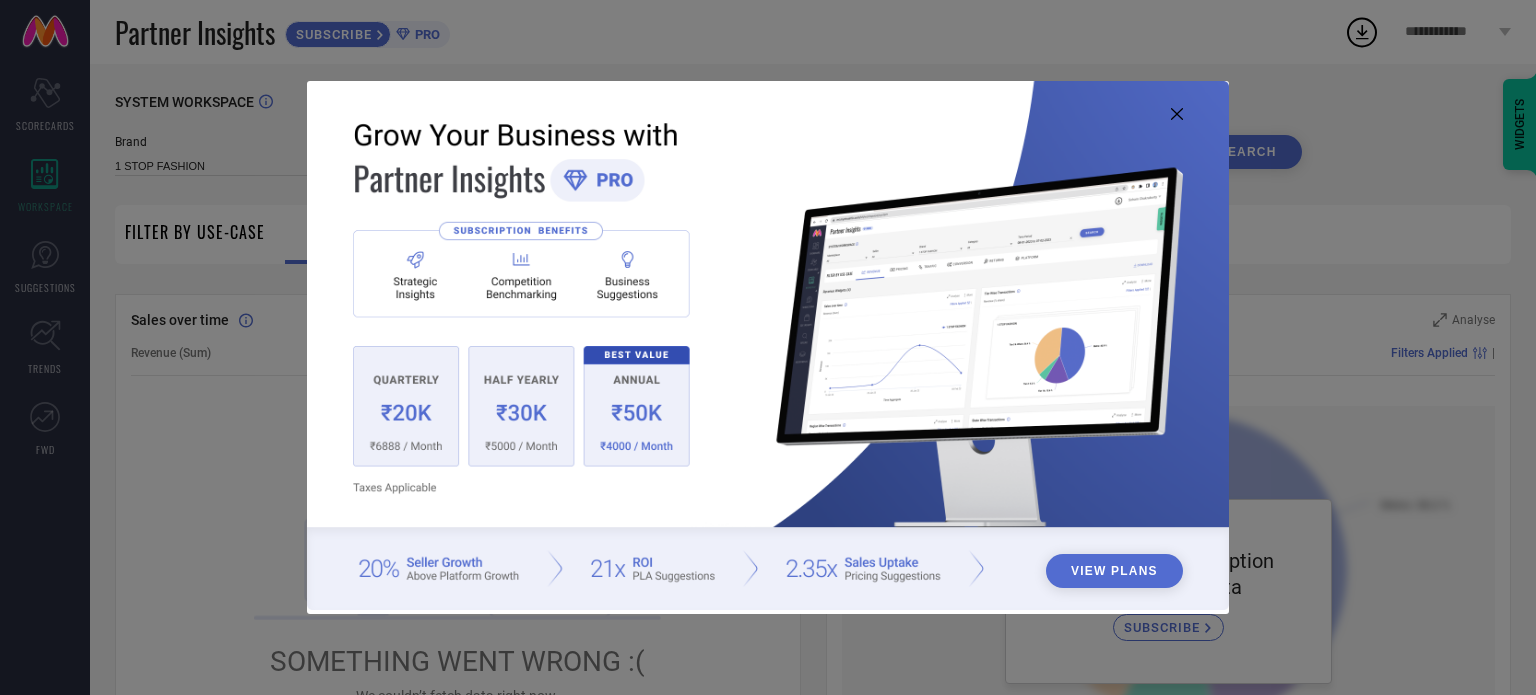 click on "View Plans" at bounding box center [1114, 571] 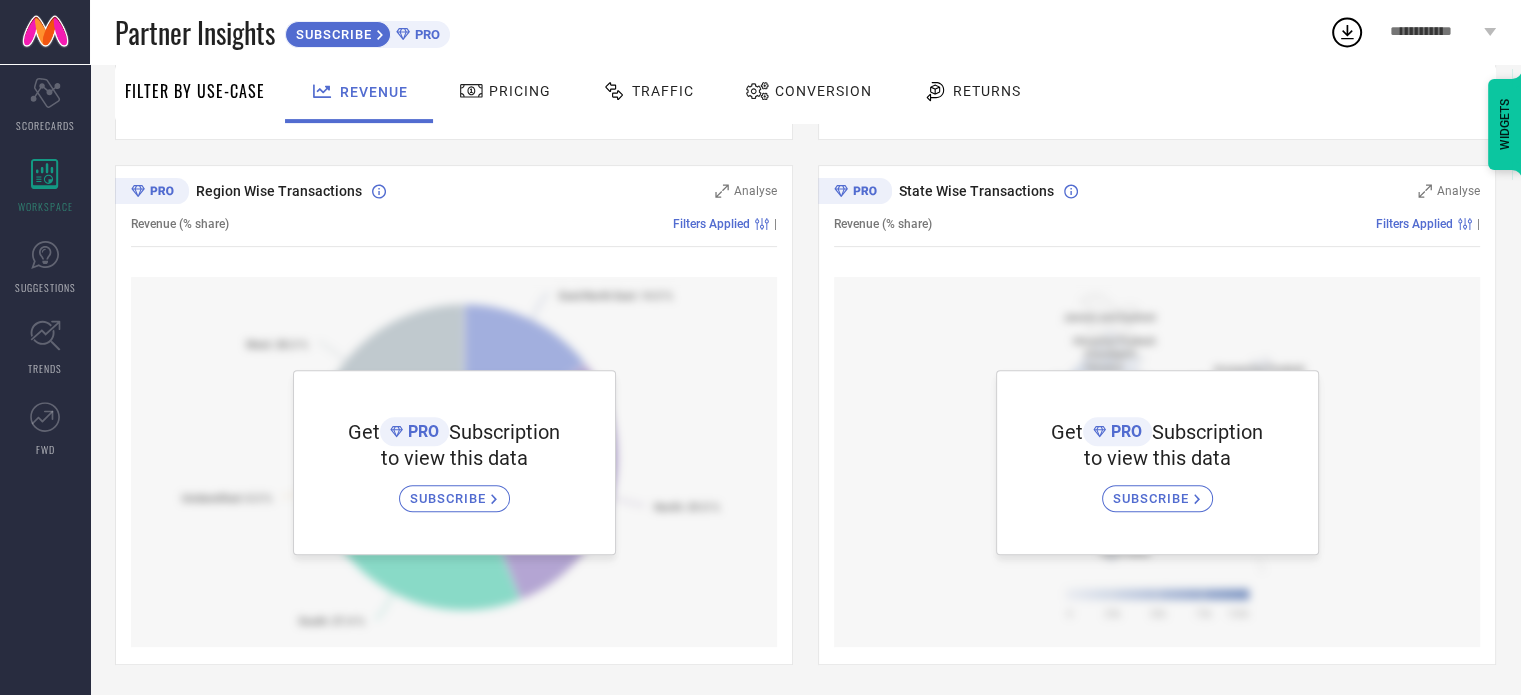 scroll, scrollTop: 0, scrollLeft: 0, axis: both 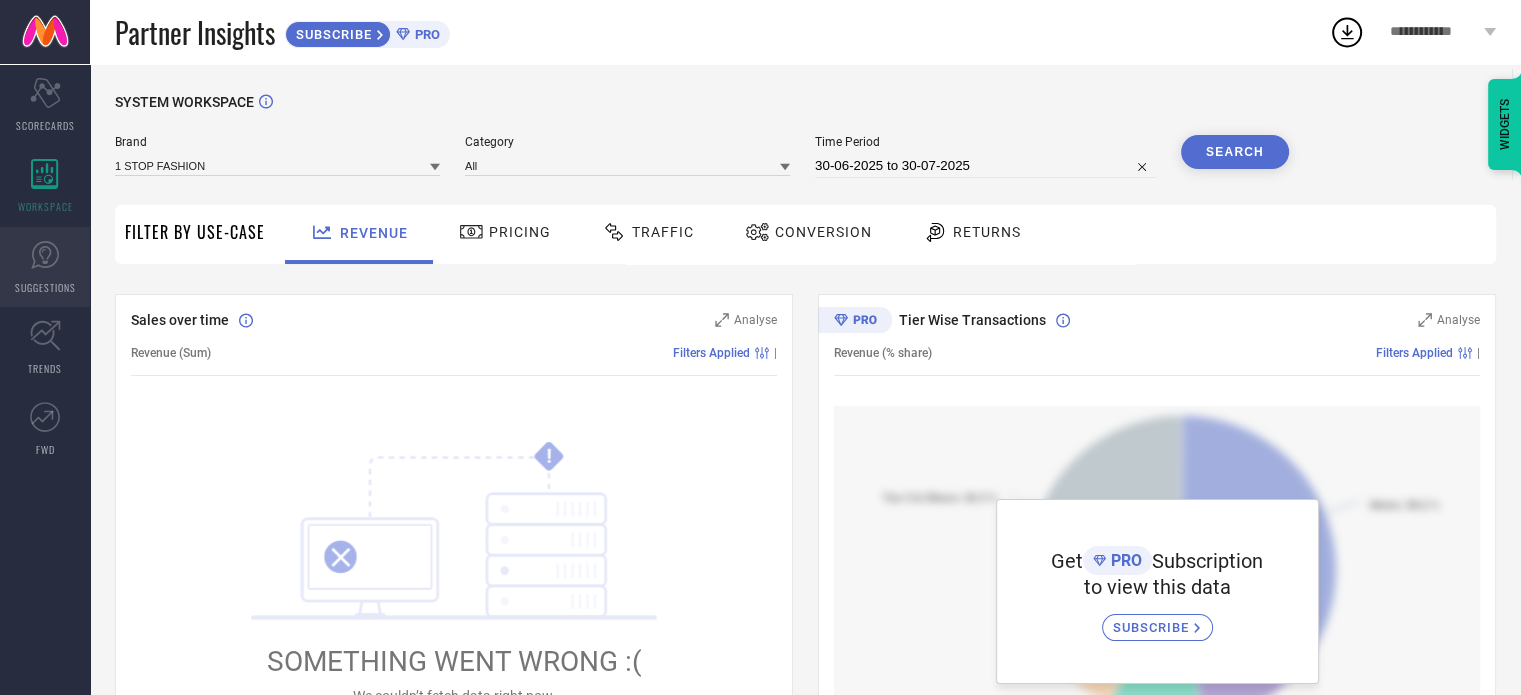 click on "SUGGESTIONS" at bounding box center [45, 287] 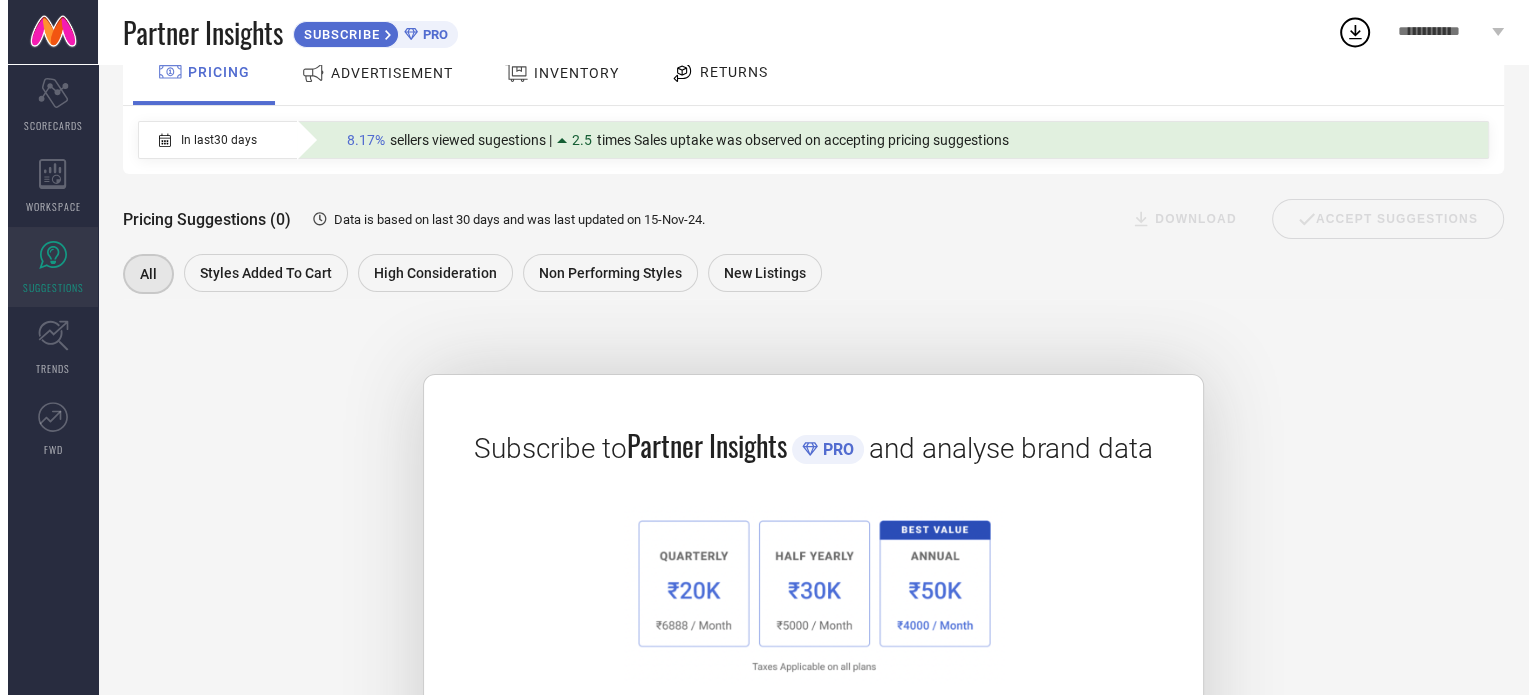 scroll, scrollTop: 0, scrollLeft: 0, axis: both 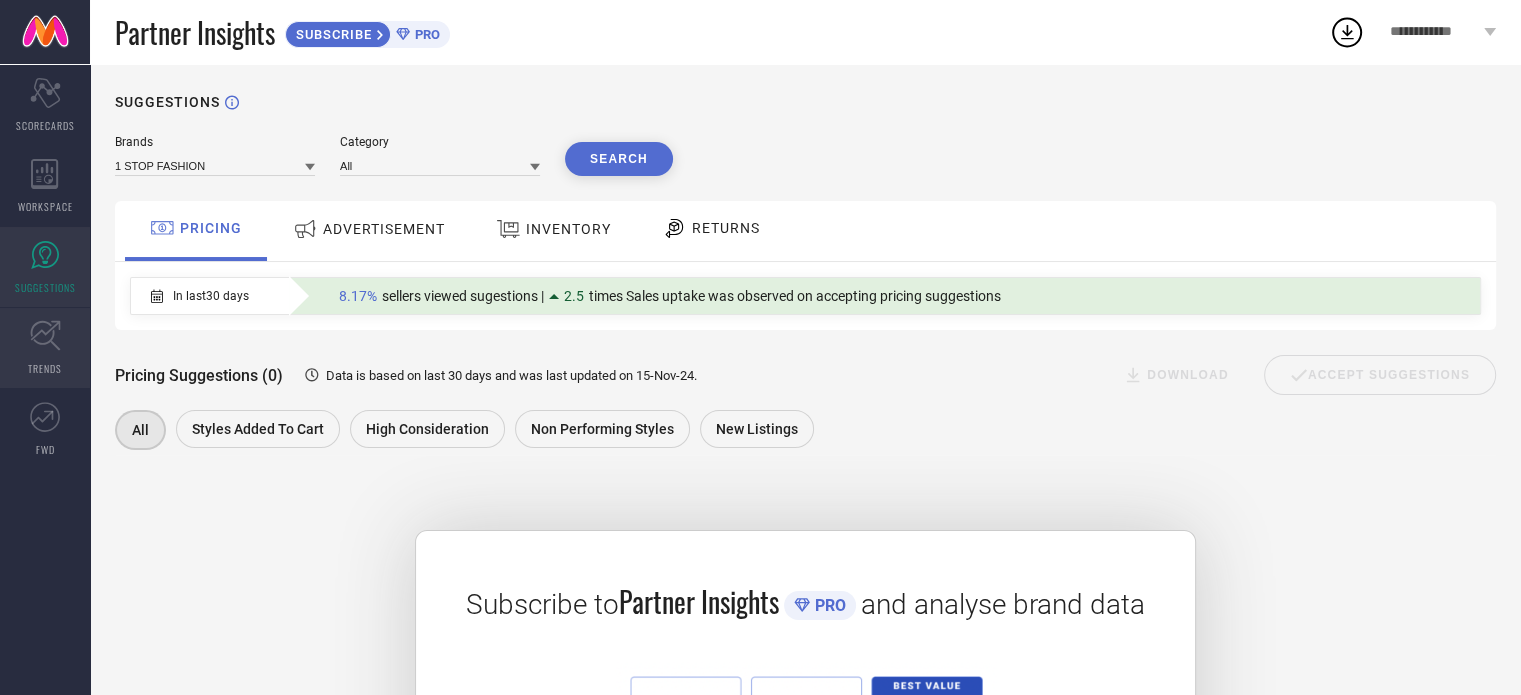 click on "TRENDS" at bounding box center (45, 368) 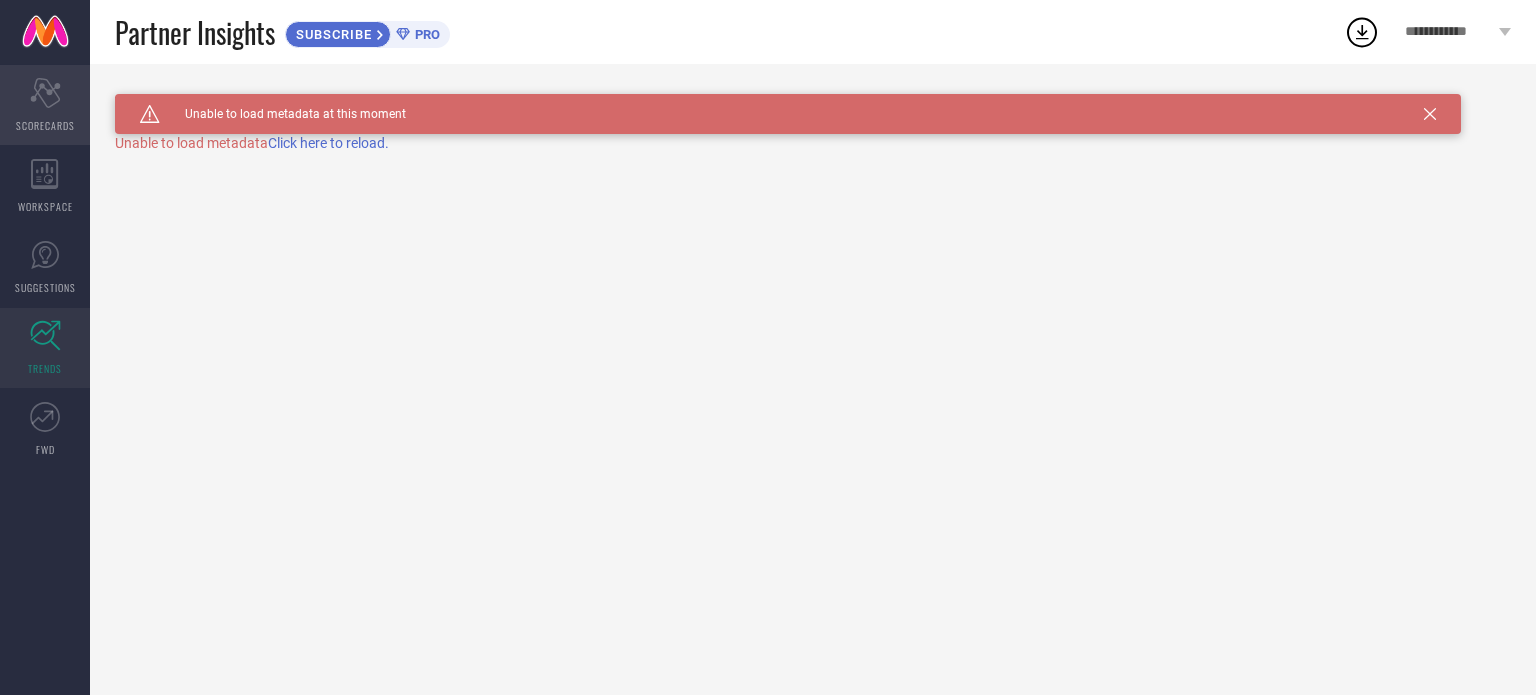 click on "Scorecard" 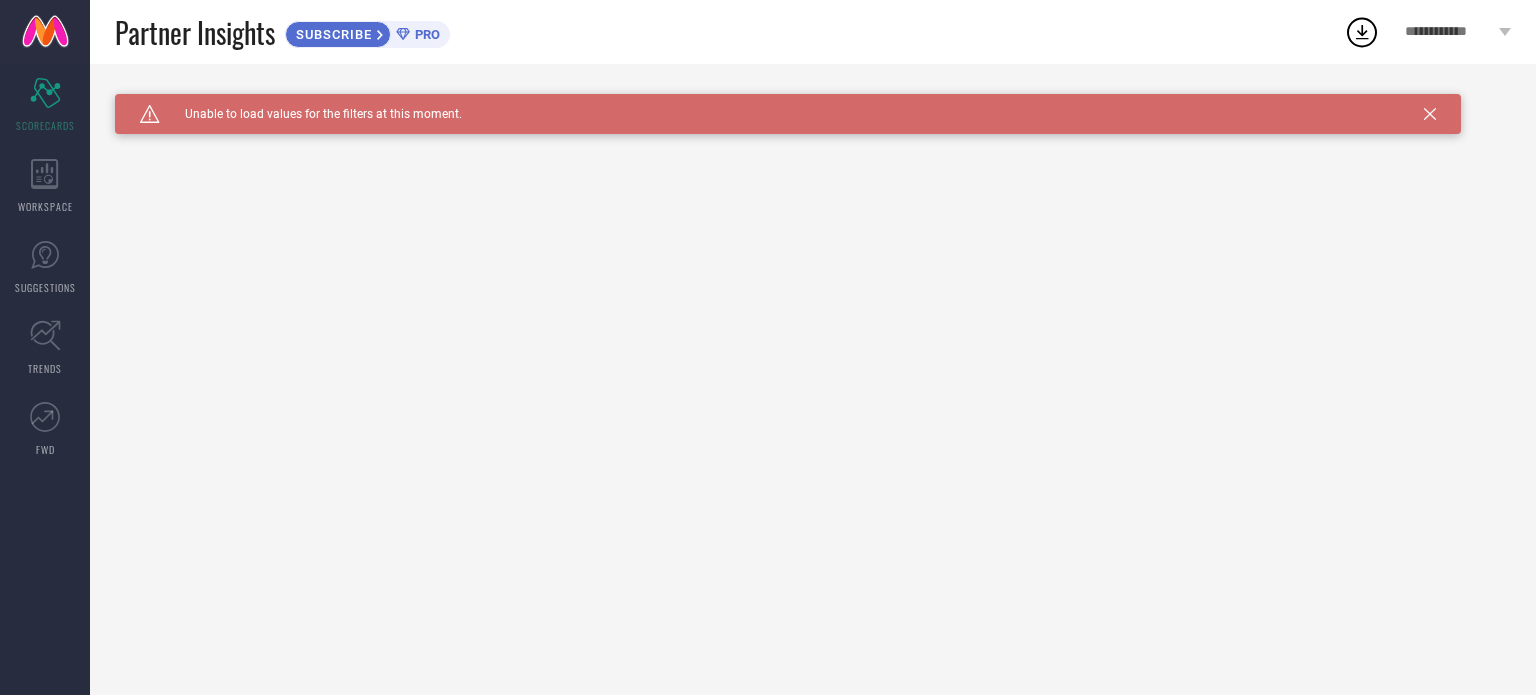 click at bounding box center [45, 32] 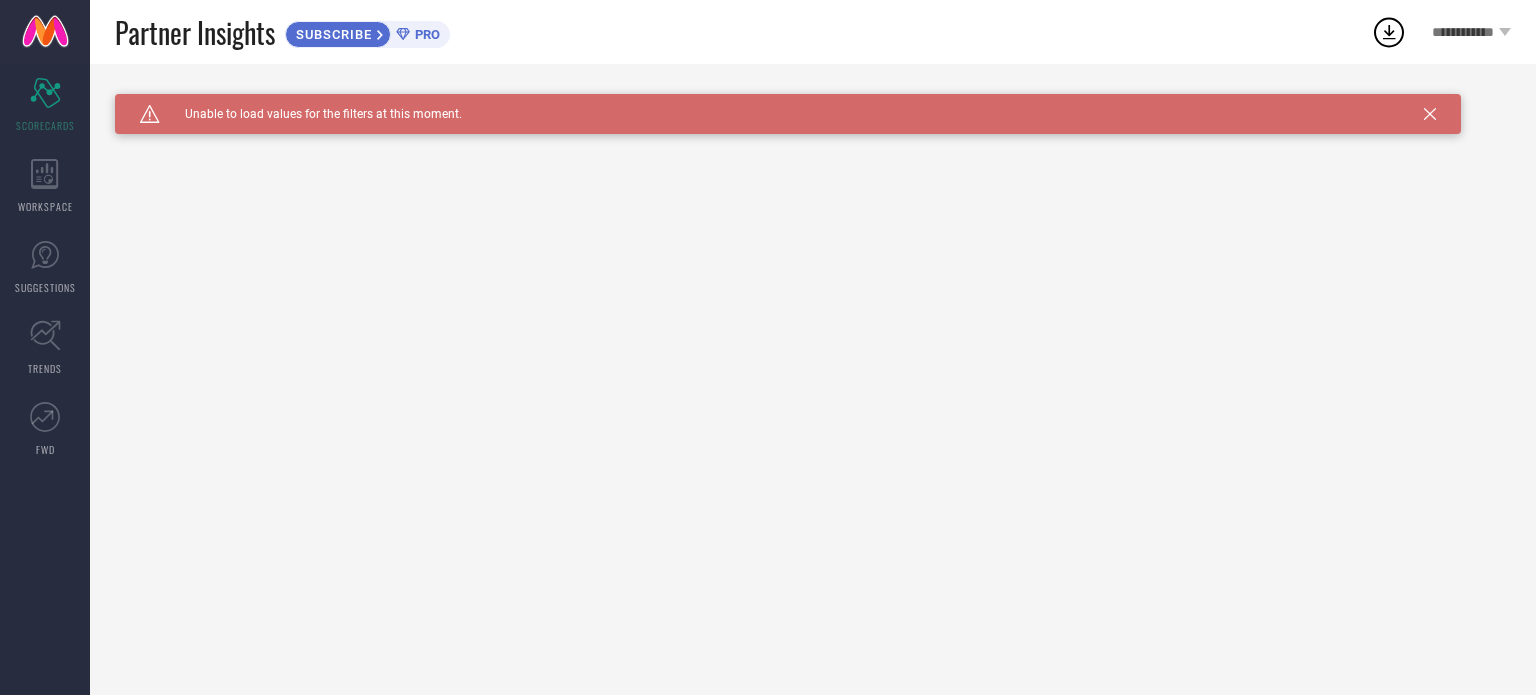 scroll, scrollTop: 0, scrollLeft: 0, axis: both 